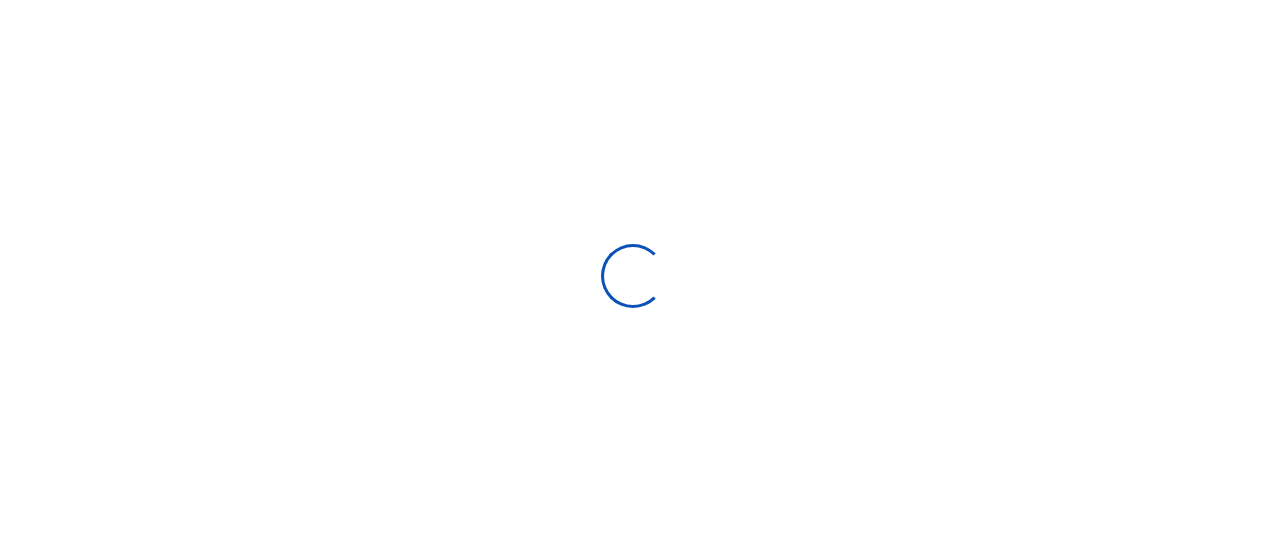 scroll, scrollTop: 0, scrollLeft: 0, axis: both 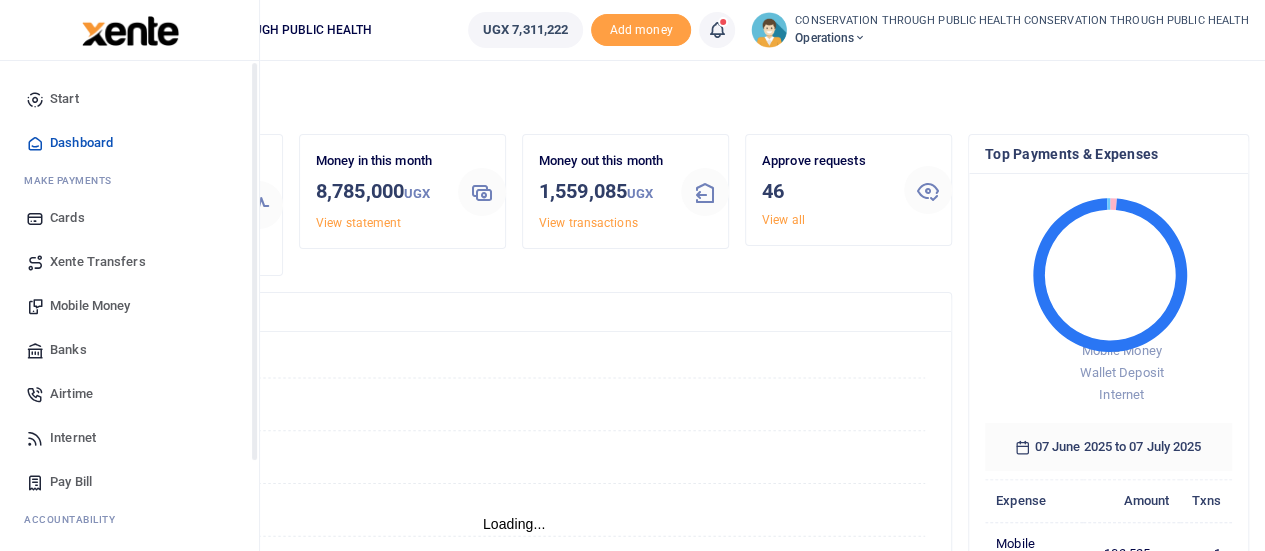 click on "Start" at bounding box center (129, 99) 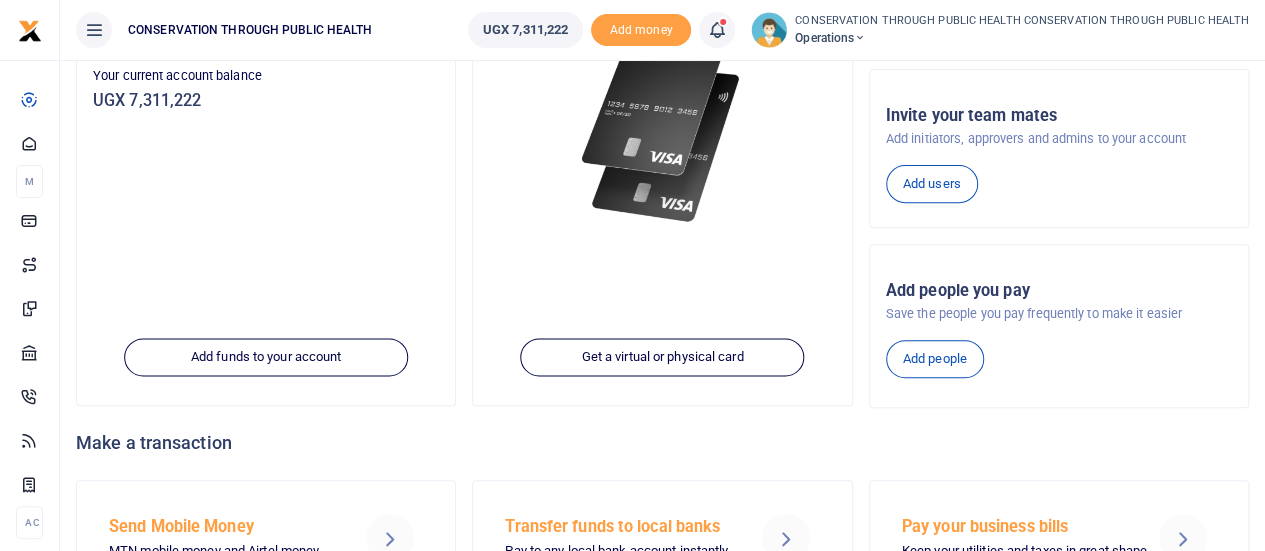 scroll, scrollTop: 279, scrollLeft: 0, axis: vertical 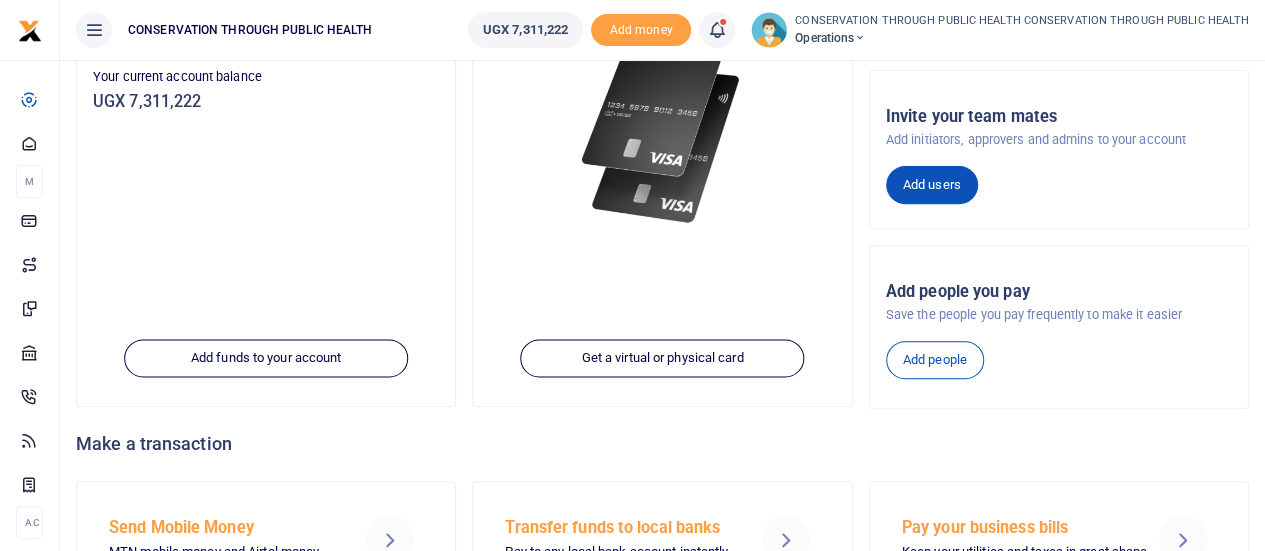 click on "Add users" at bounding box center (932, 185) 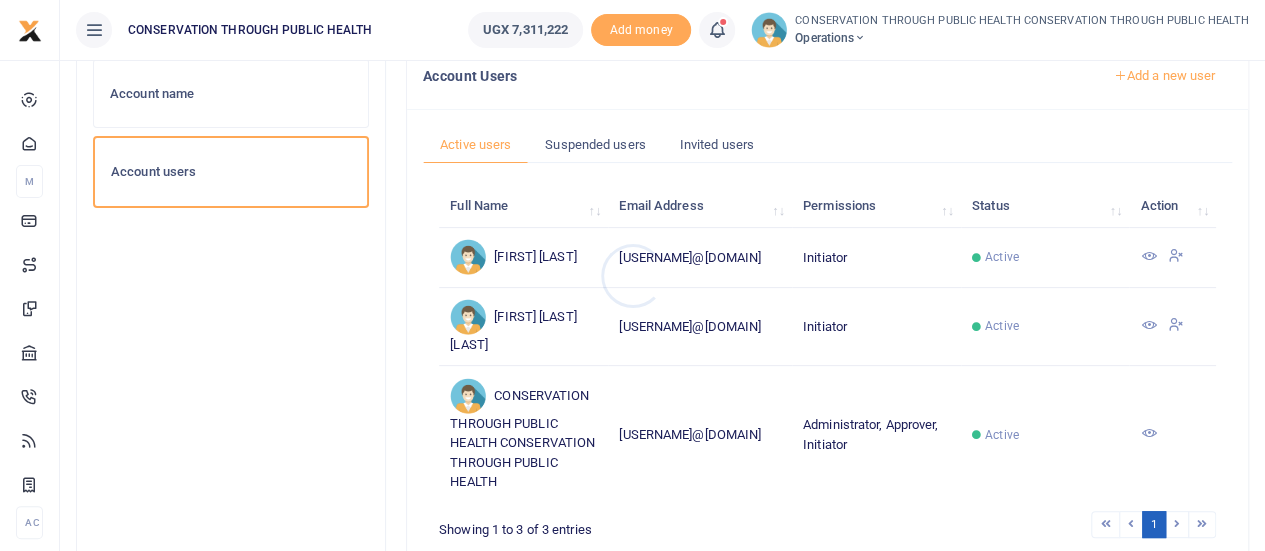scroll, scrollTop: 175, scrollLeft: 0, axis: vertical 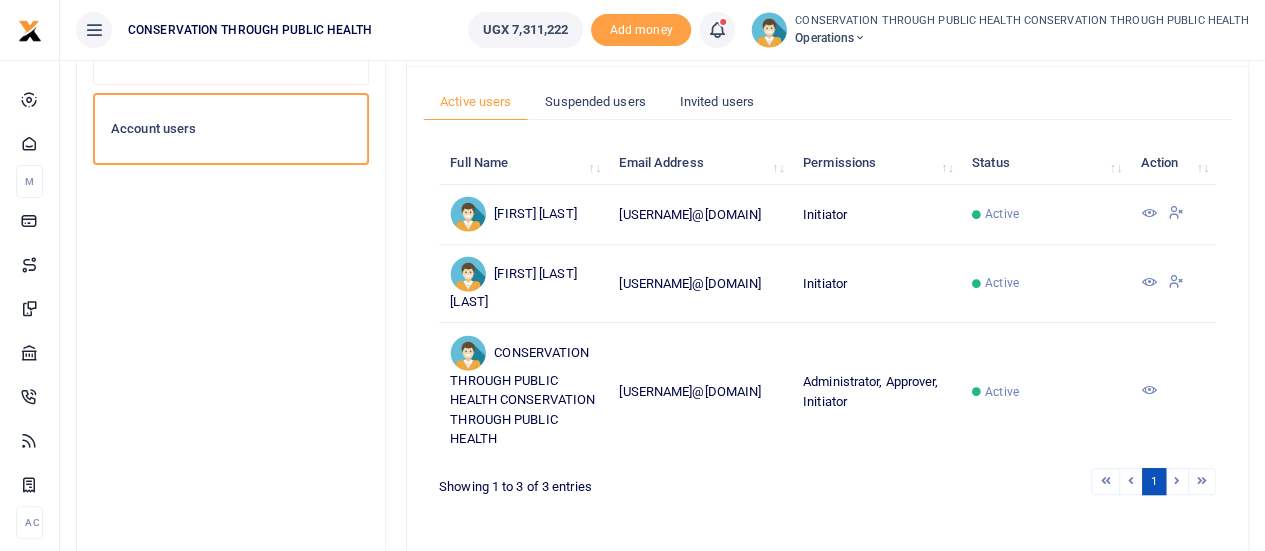 click at bounding box center (1148, 213) 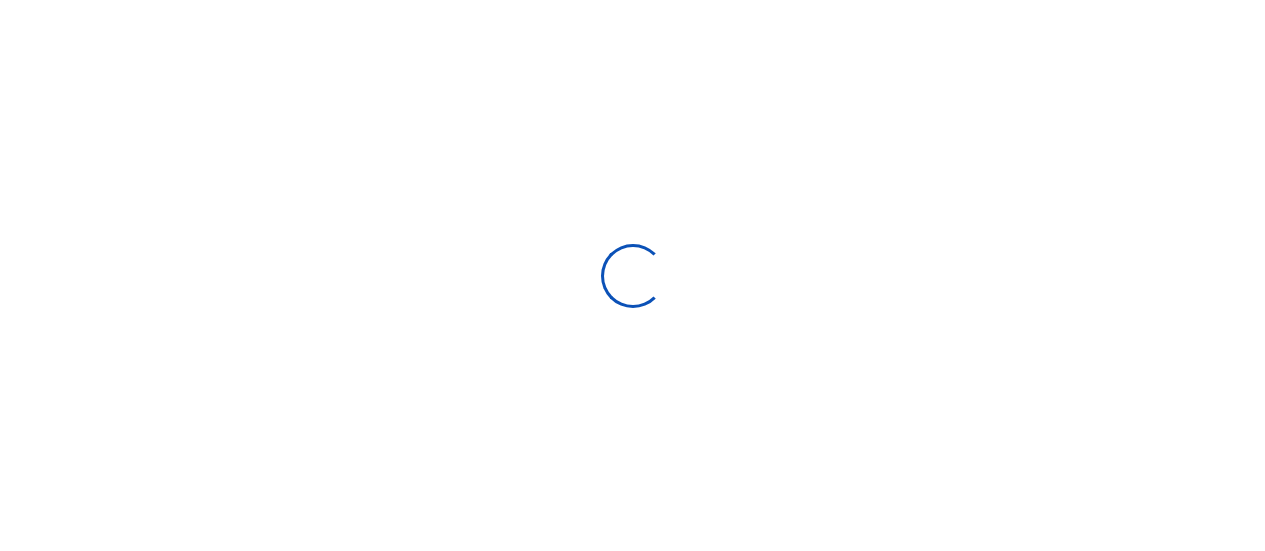 scroll, scrollTop: 0, scrollLeft: 0, axis: both 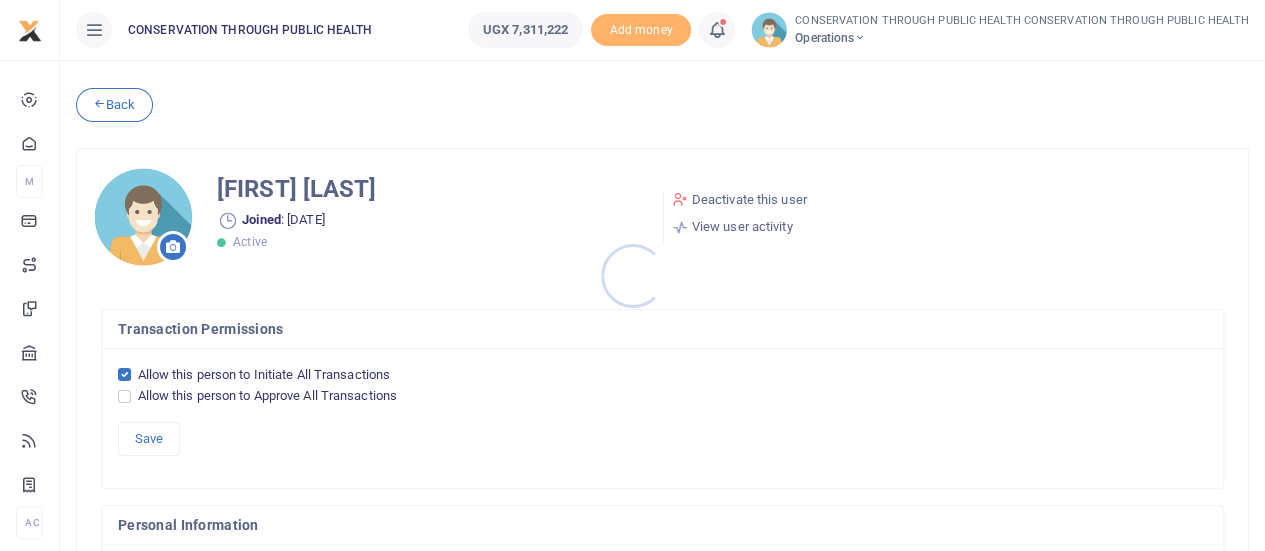 click at bounding box center [632, 275] 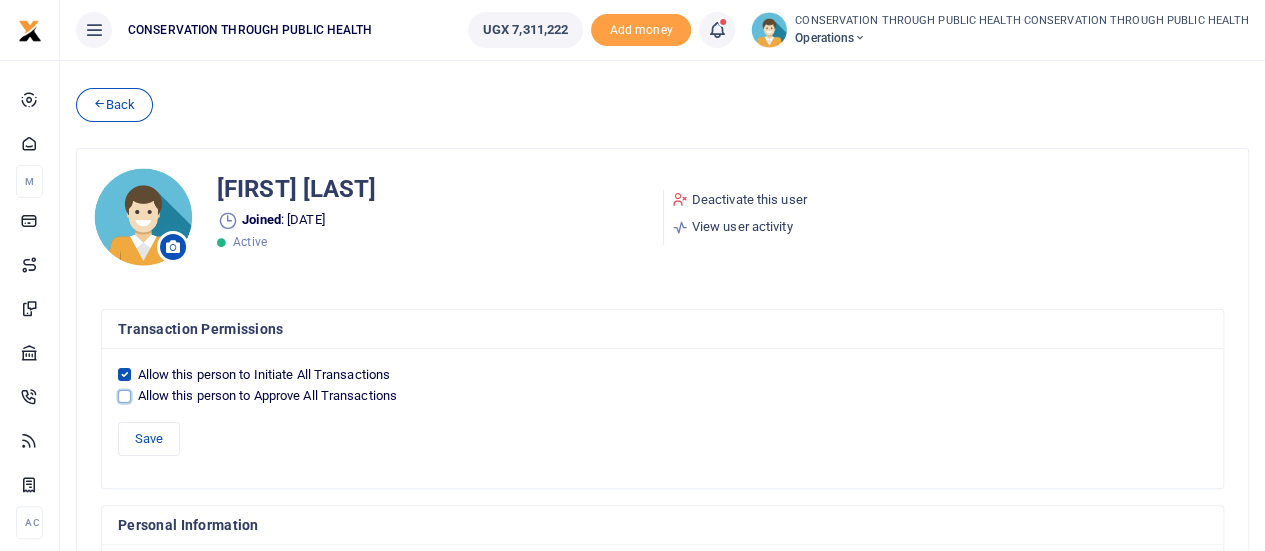 click on "Allow this person to Approve All Transactions" at bounding box center (124, 396) 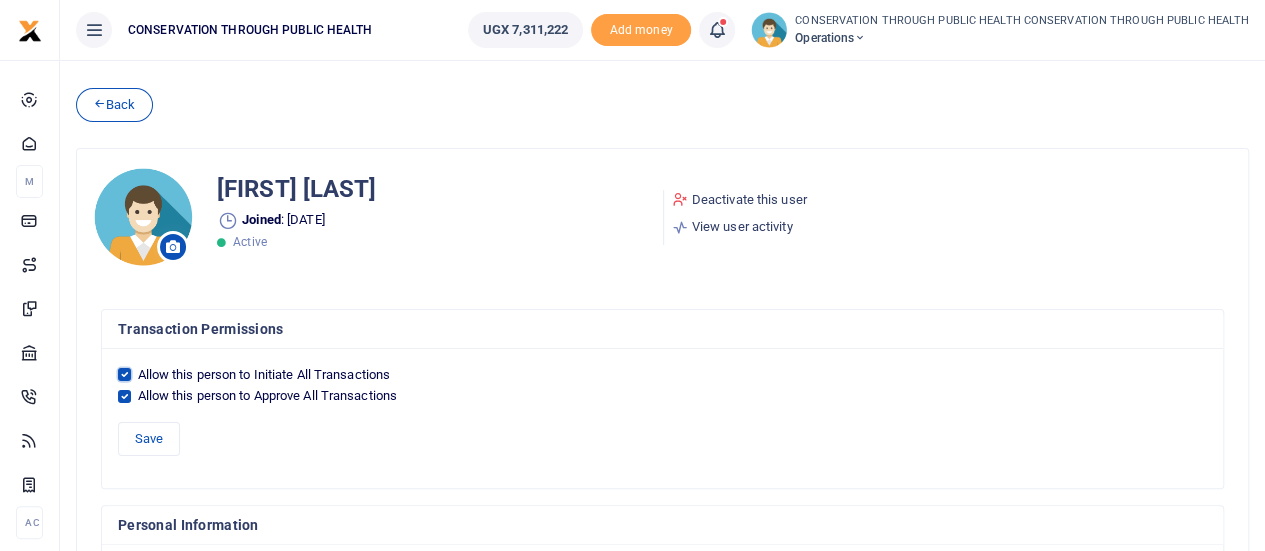 click on "Allow this person to Initiate All Transactions" at bounding box center [124, 374] 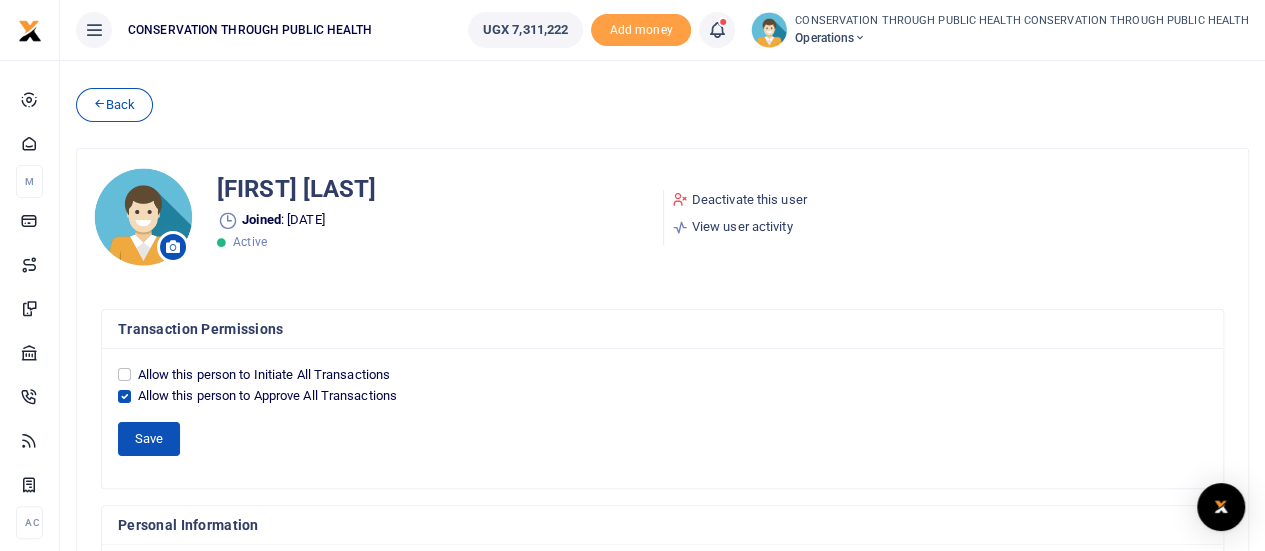 click on "Save" at bounding box center [149, 439] 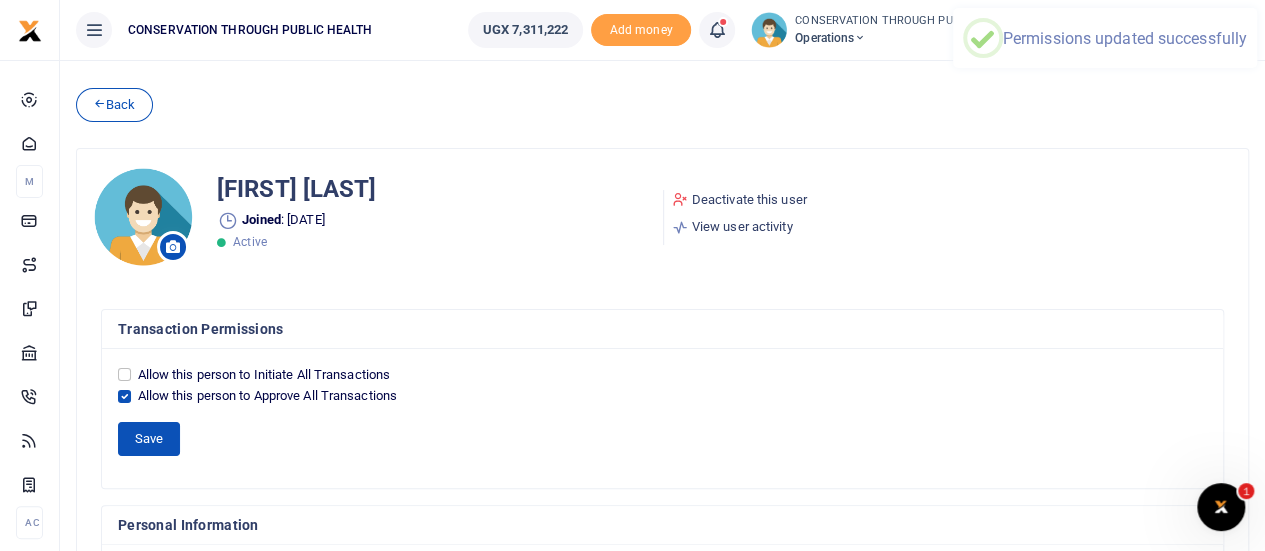 scroll, scrollTop: 0, scrollLeft: 0, axis: both 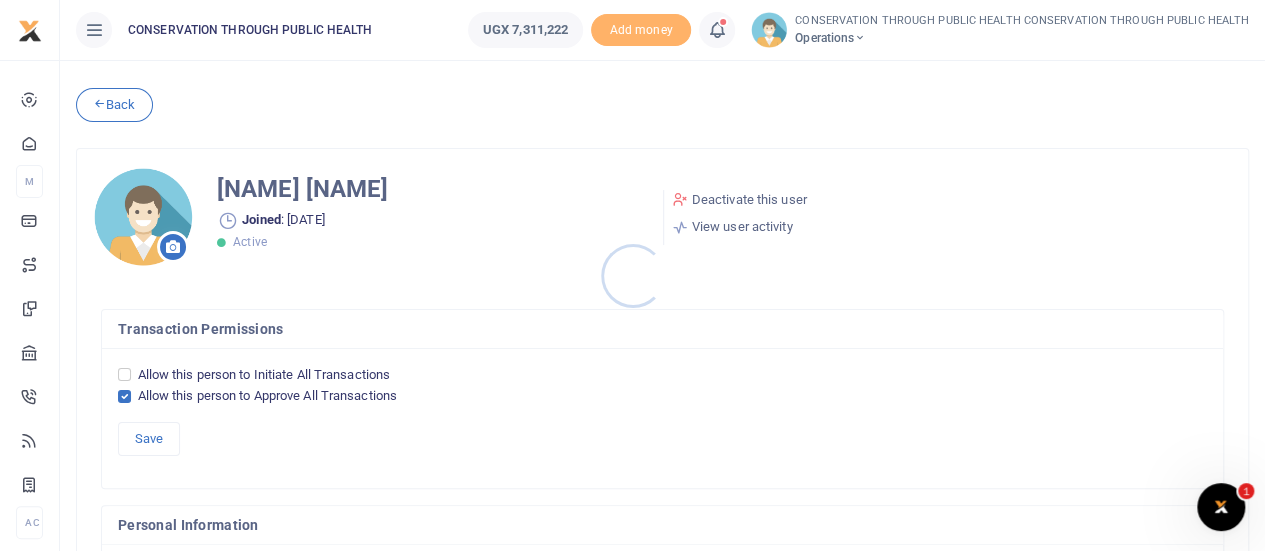 click at bounding box center [632, 275] 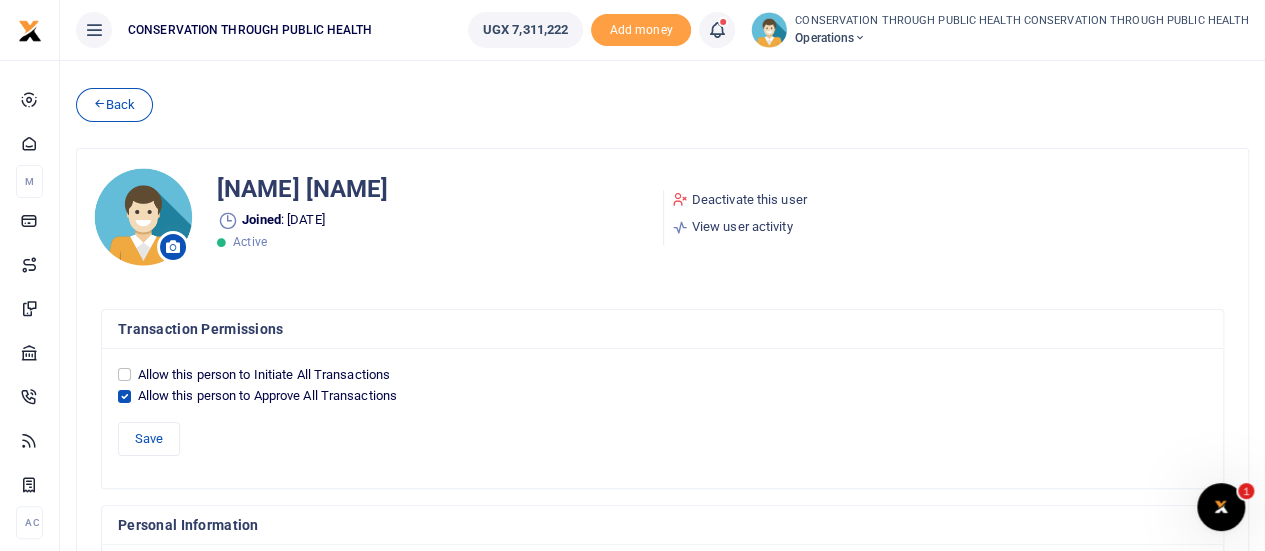 click at bounding box center (94, 30) 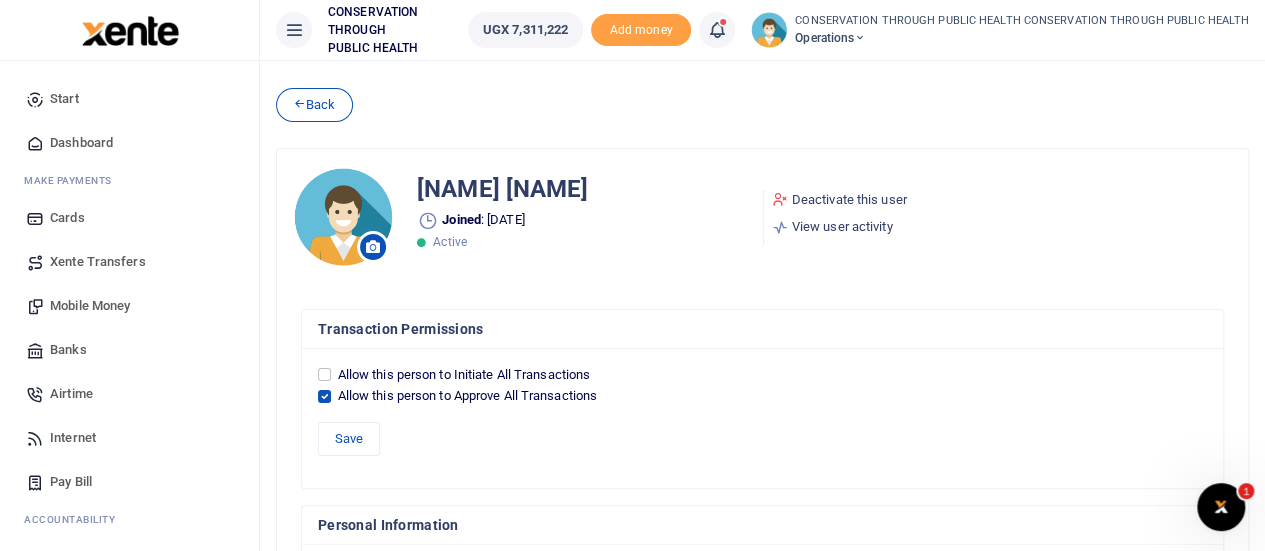 click on "Dashboard" at bounding box center [81, 143] 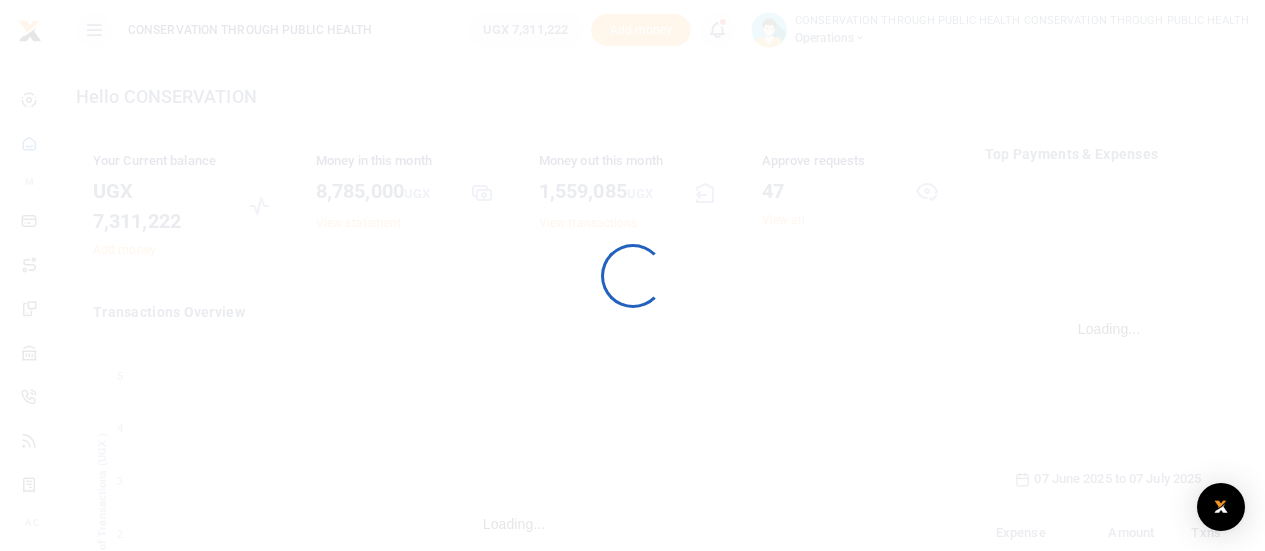 scroll, scrollTop: 0, scrollLeft: 0, axis: both 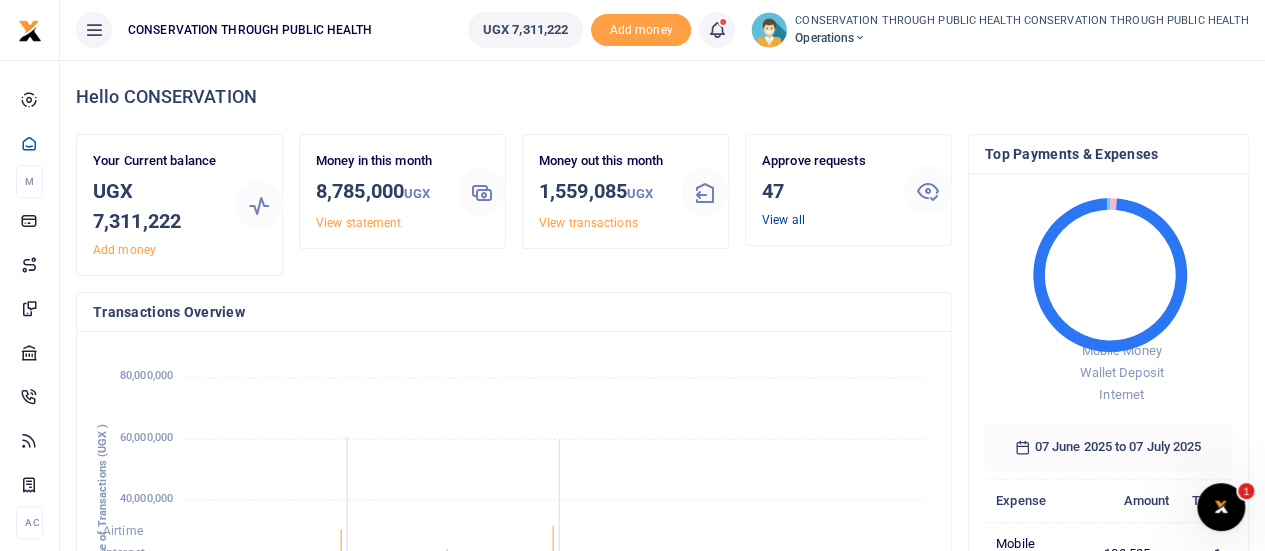 click on "View all" at bounding box center [783, 220] 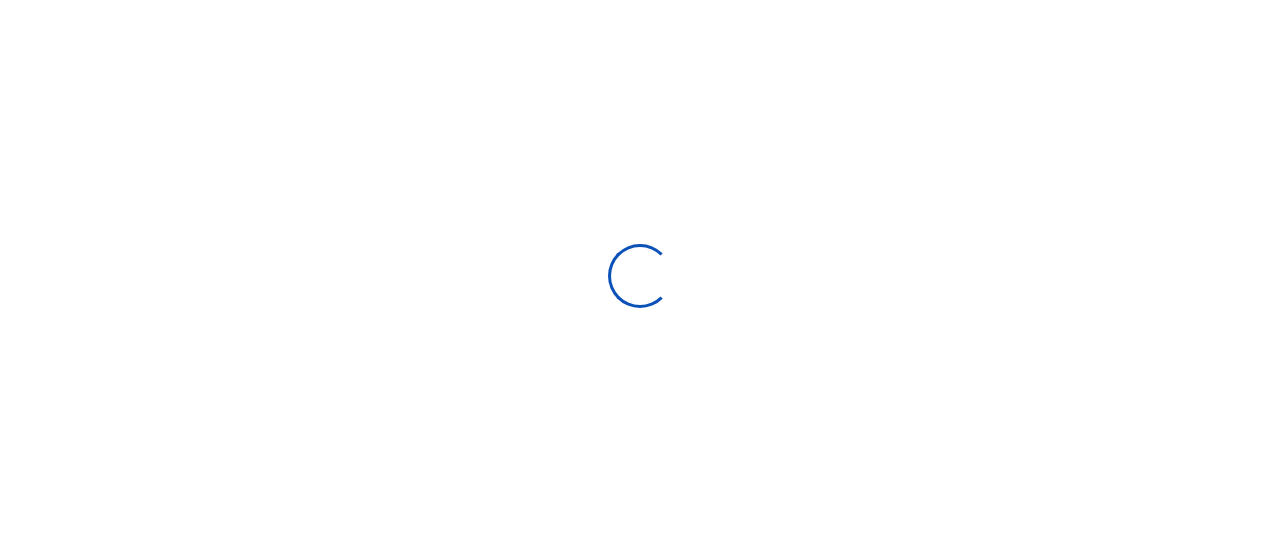 scroll, scrollTop: 0, scrollLeft: 0, axis: both 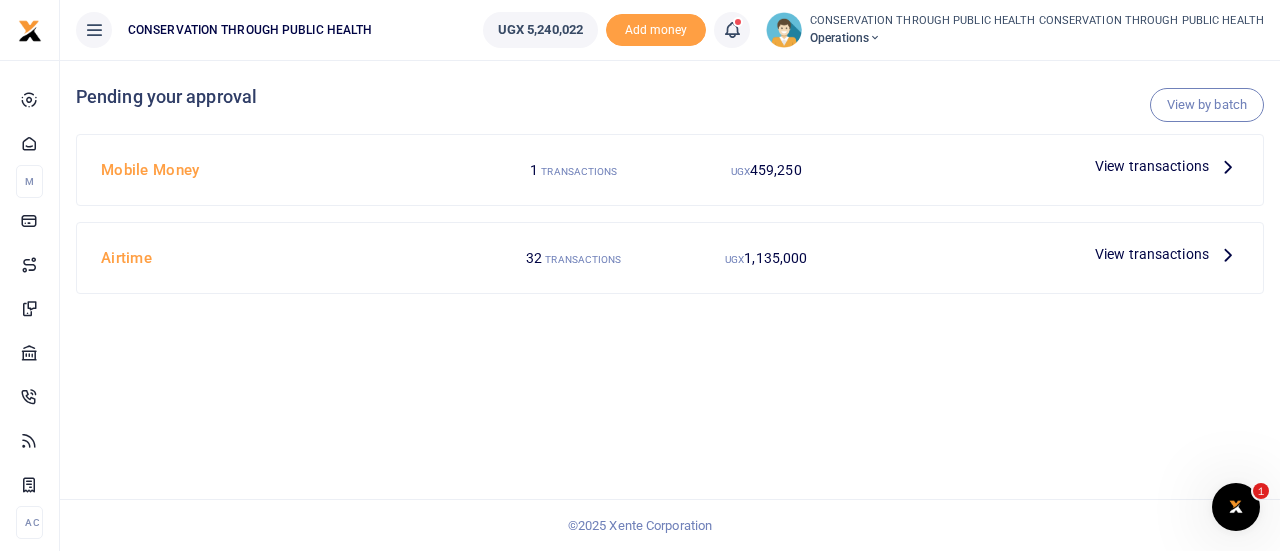 click at bounding box center (1228, 166) 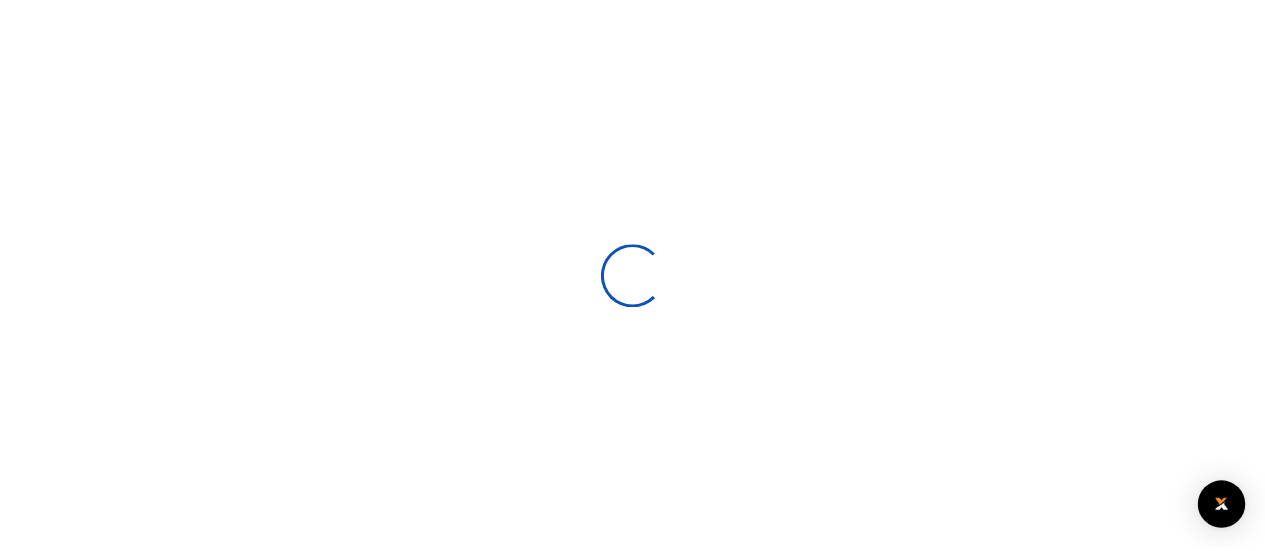 scroll, scrollTop: 0, scrollLeft: 0, axis: both 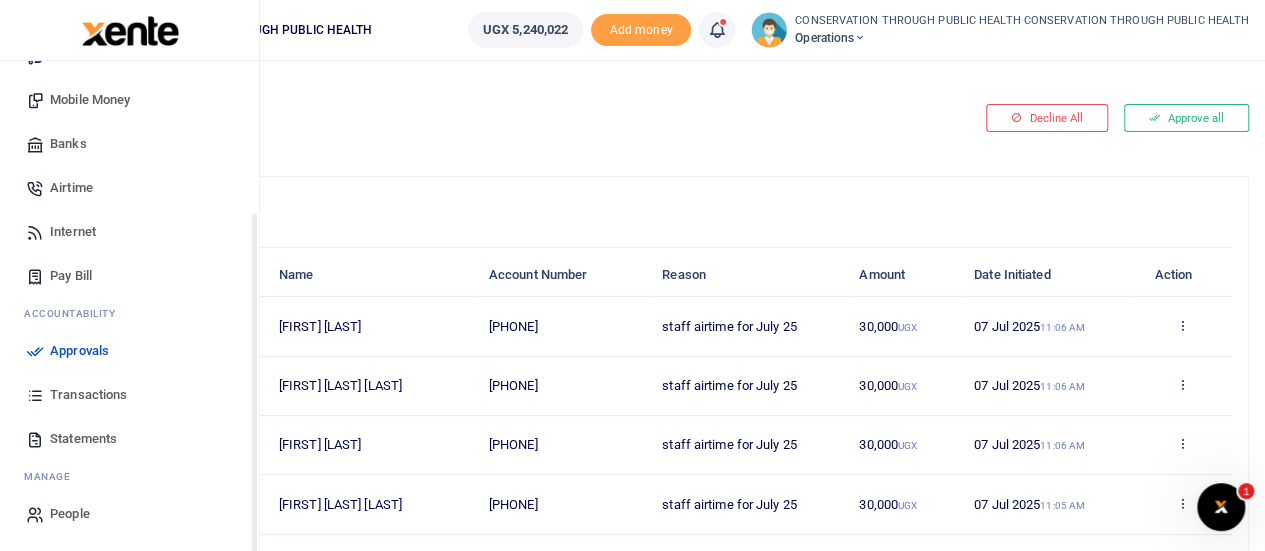 click on "Transactions" at bounding box center [88, 395] 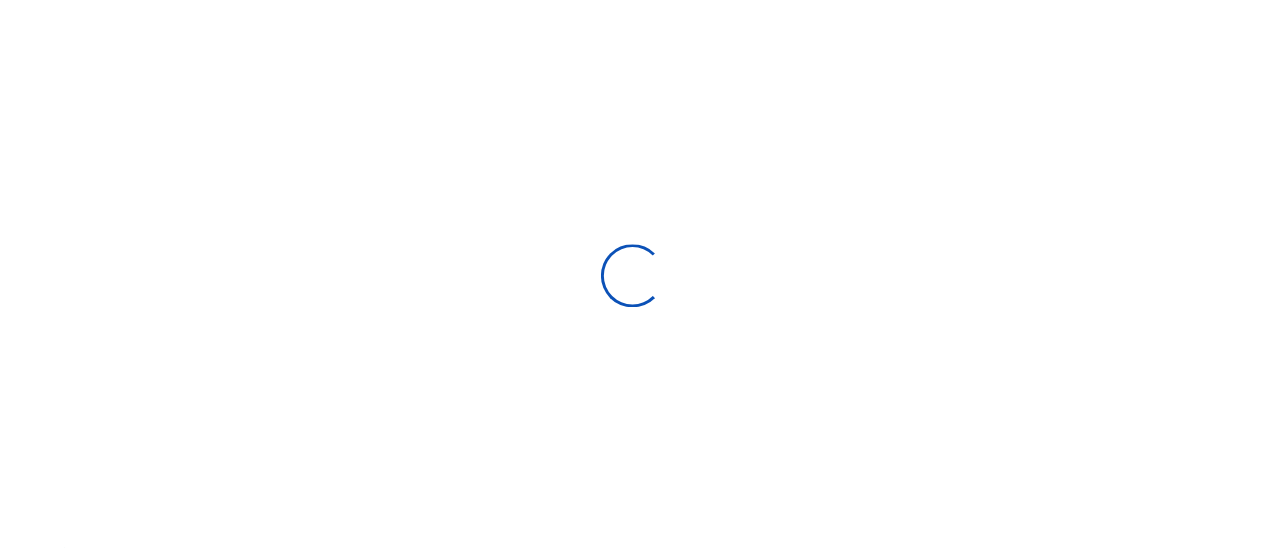 scroll, scrollTop: 0, scrollLeft: 0, axis: both 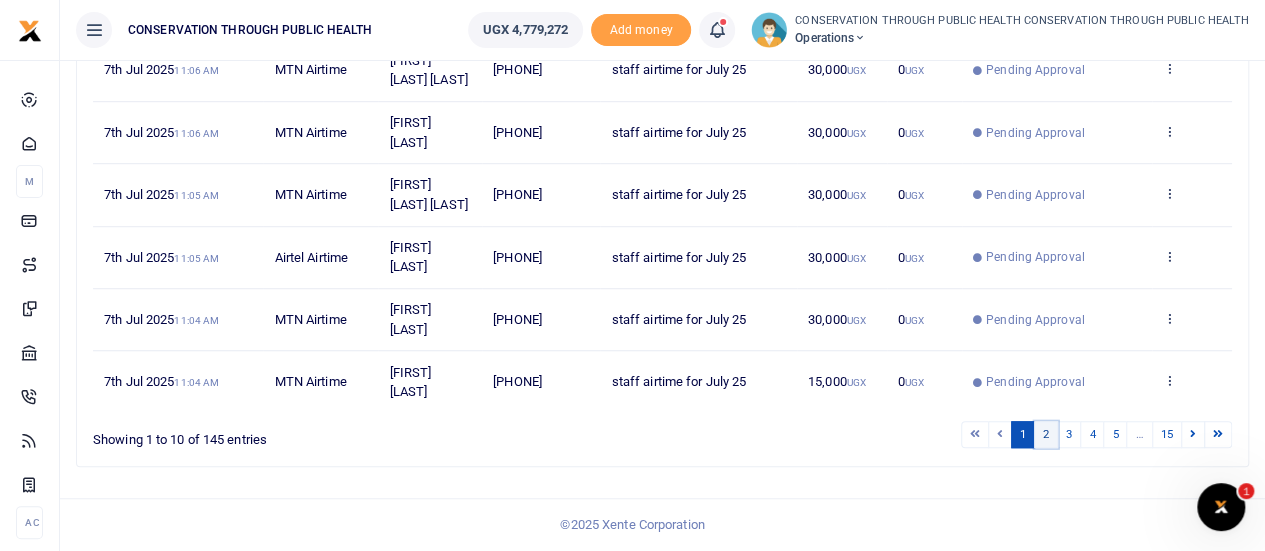 click on "2" at bounding box center (975, 434) 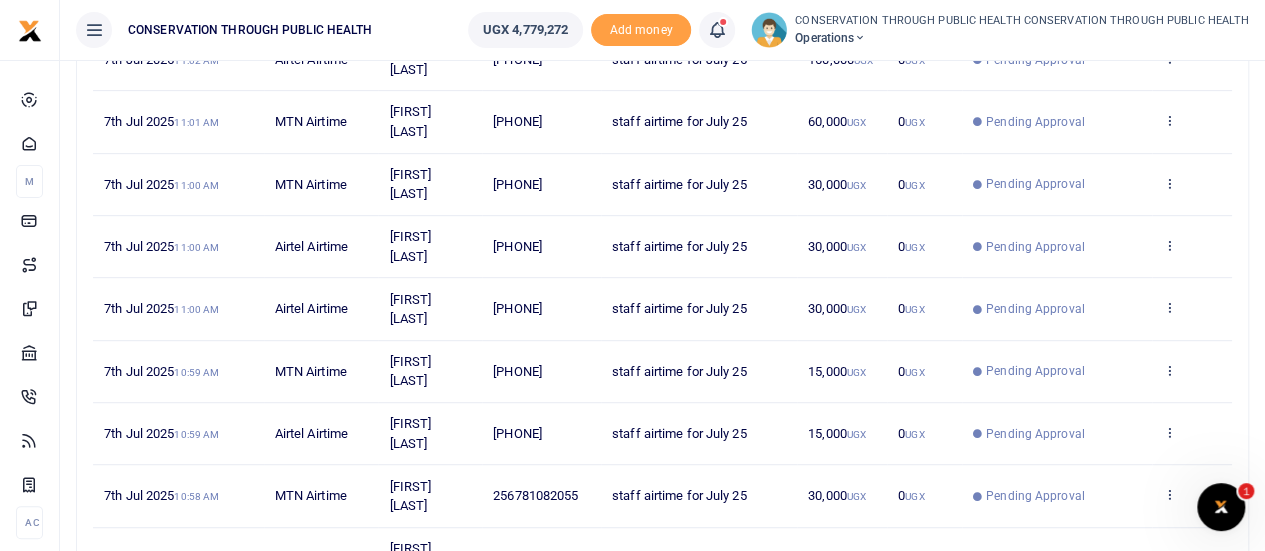 scroll, scrollTop: 499, scrollLeft: 0, axis: vertical 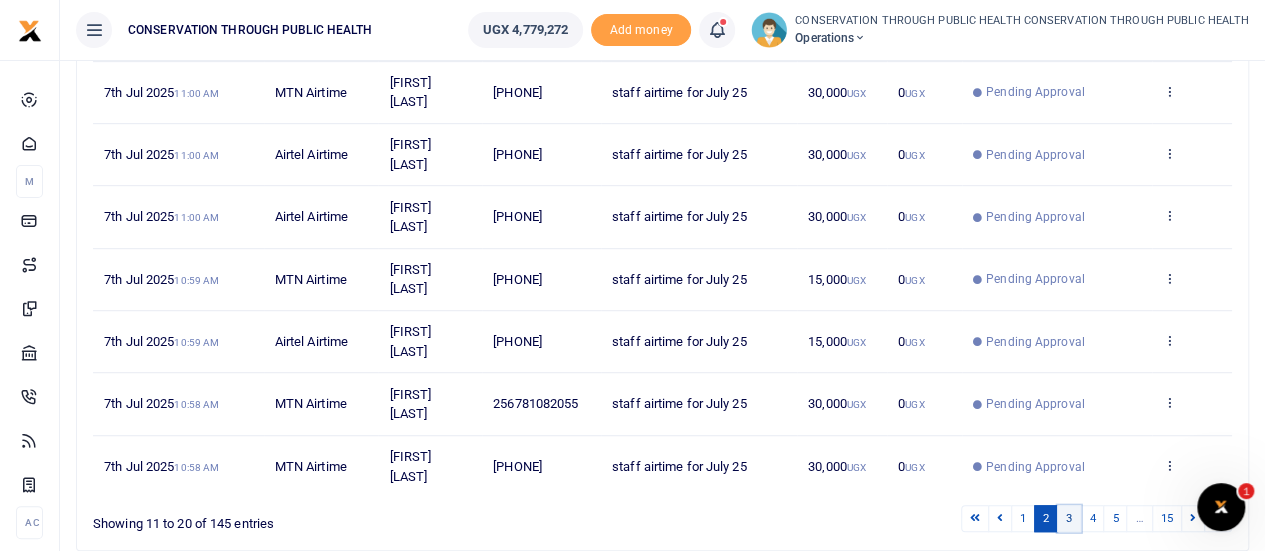 click on "3" at bounding box center (975, 499) 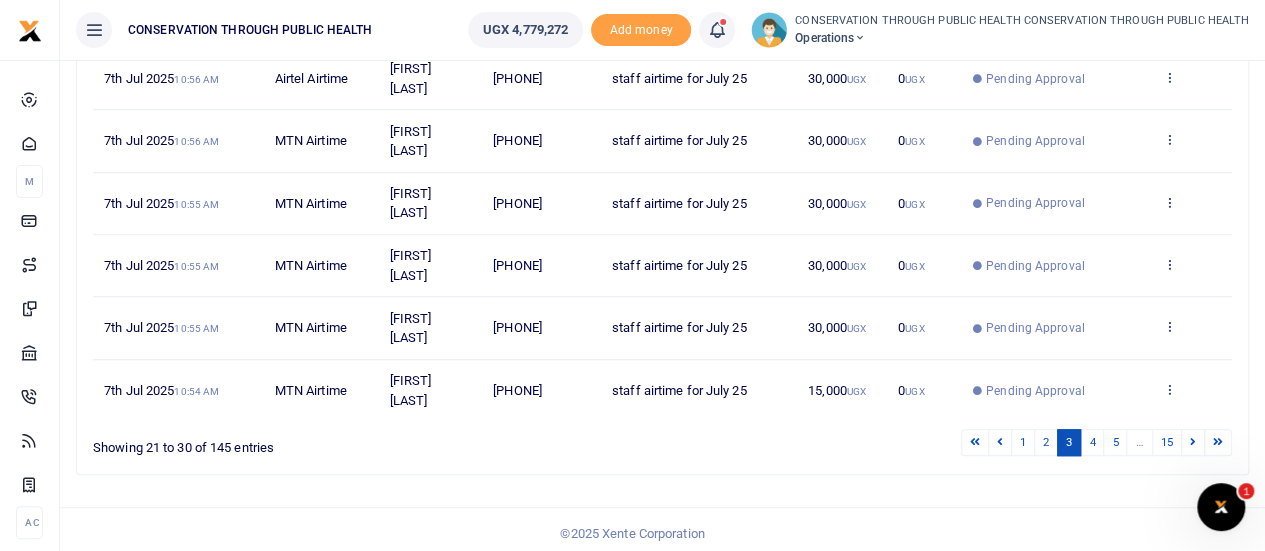 scroll, scrollTop: 596, scrollLeft: 0, axis: vertical 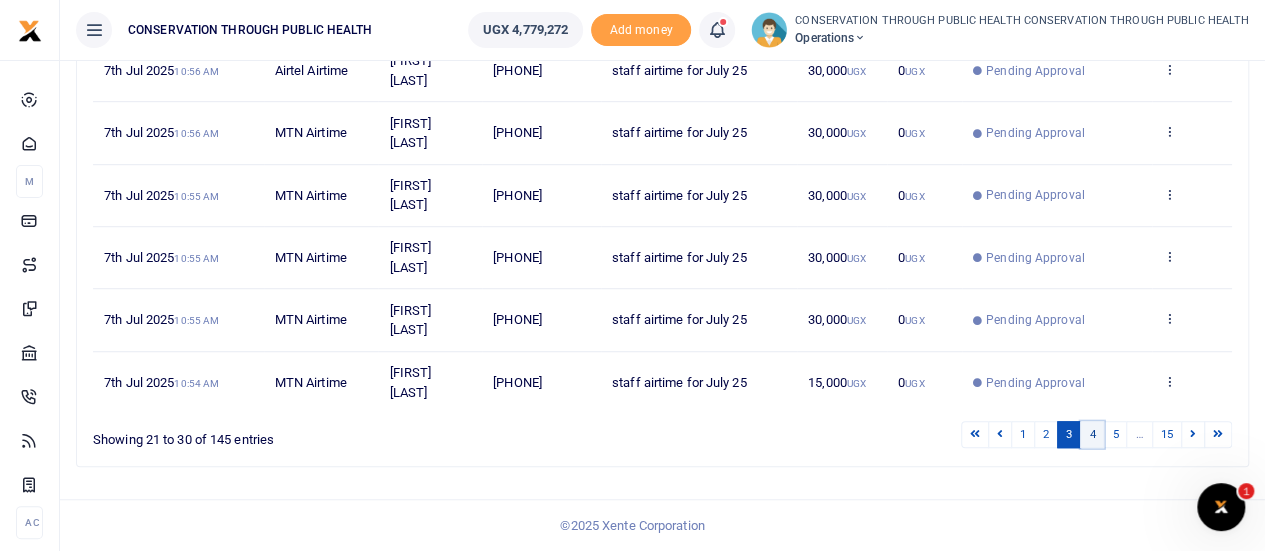 click on "4" at bounding box center (975, 434) 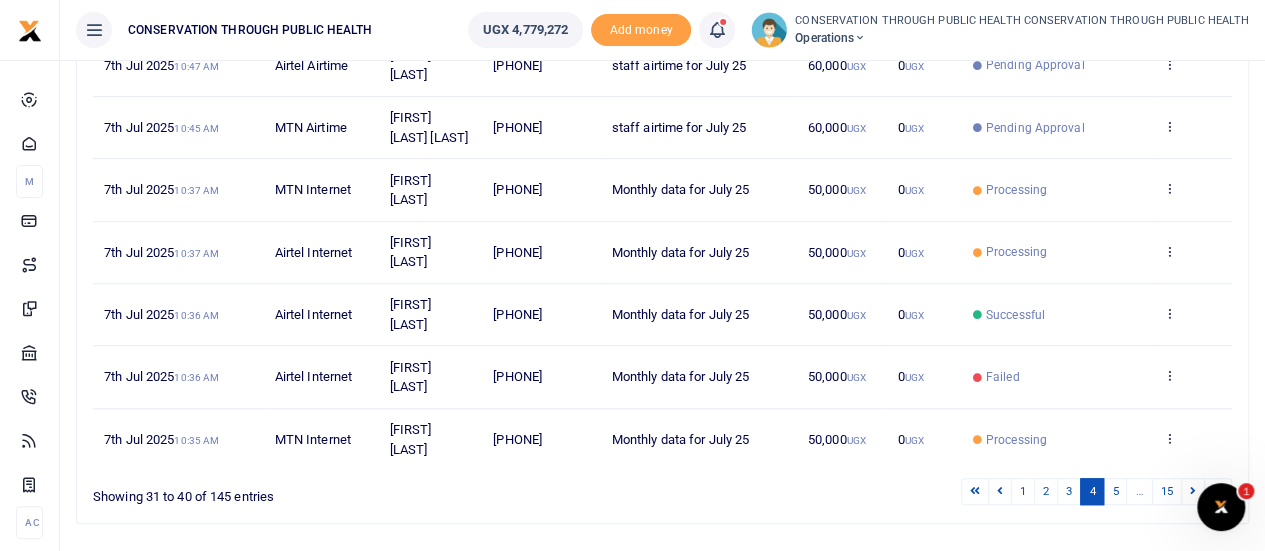 scroll, scrollTop: 558, scrollLeft: 0, axis: vertical 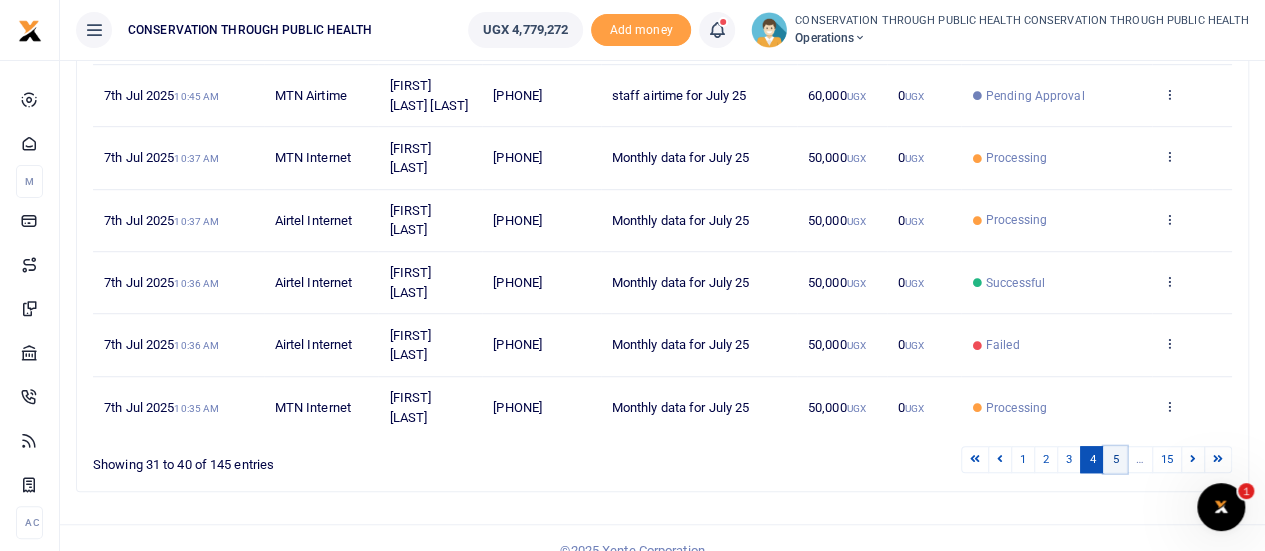 click on "5" at bounding box center [975, 434] 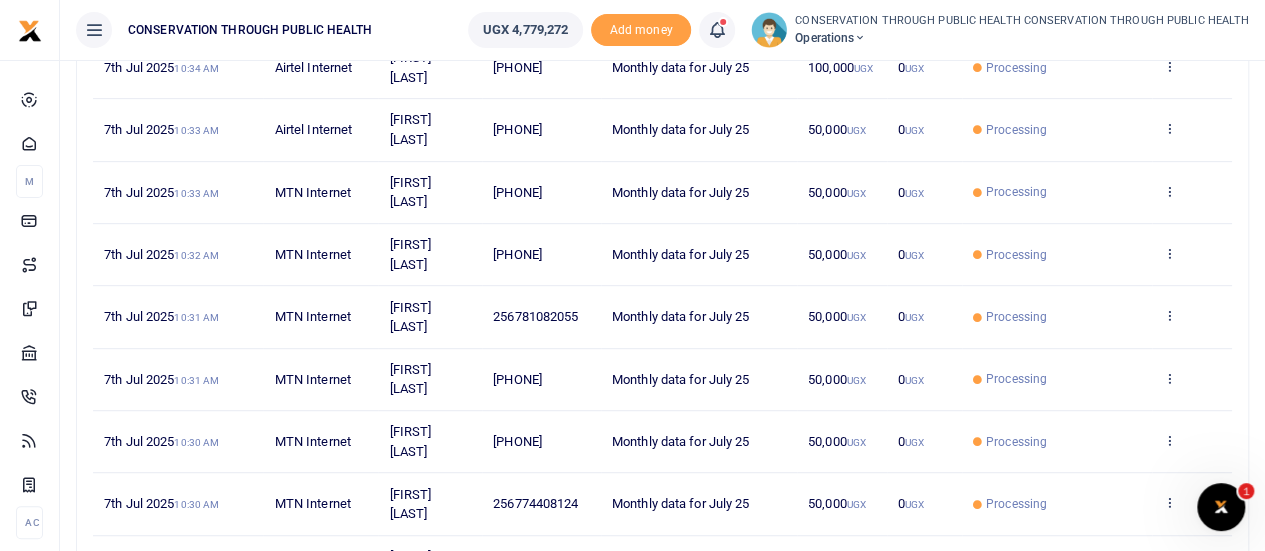scroll, scrollTop: 499, scrollLeft: 0, axis: vertical 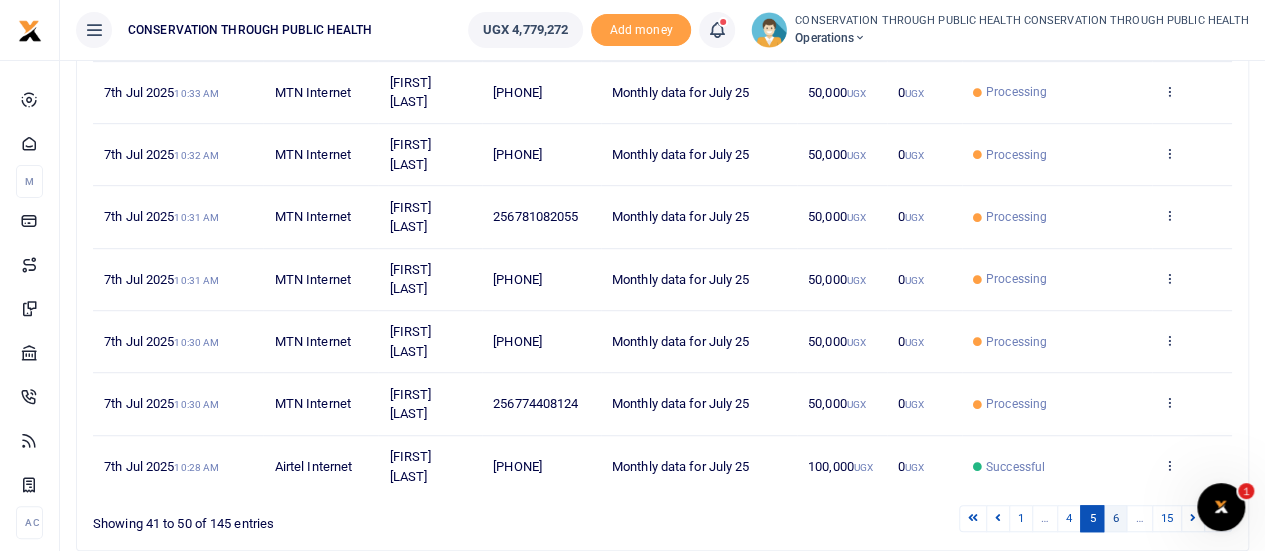 click on "6" at bounding box center [973, 499] 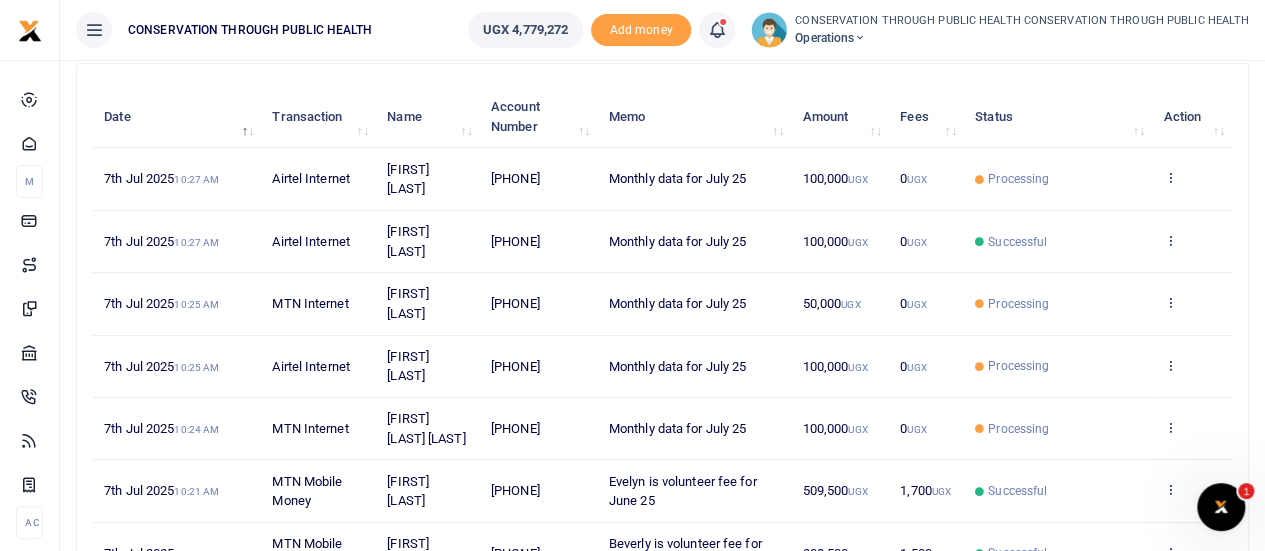 scroll, scrollTop: 255, scrollLeft: 0, axis: vertical 